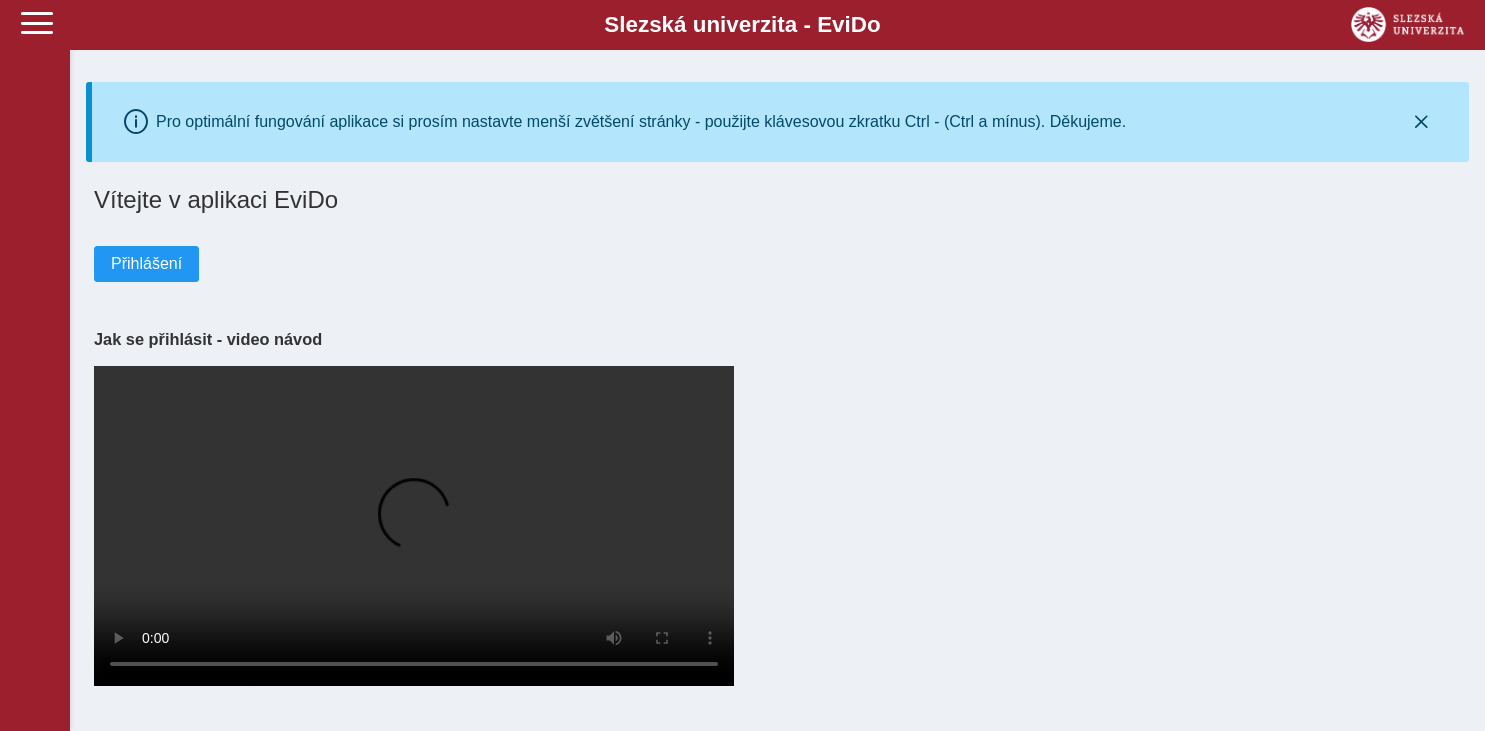 scroll, scrollTop: 0, scrollLeft: 0, axis: both 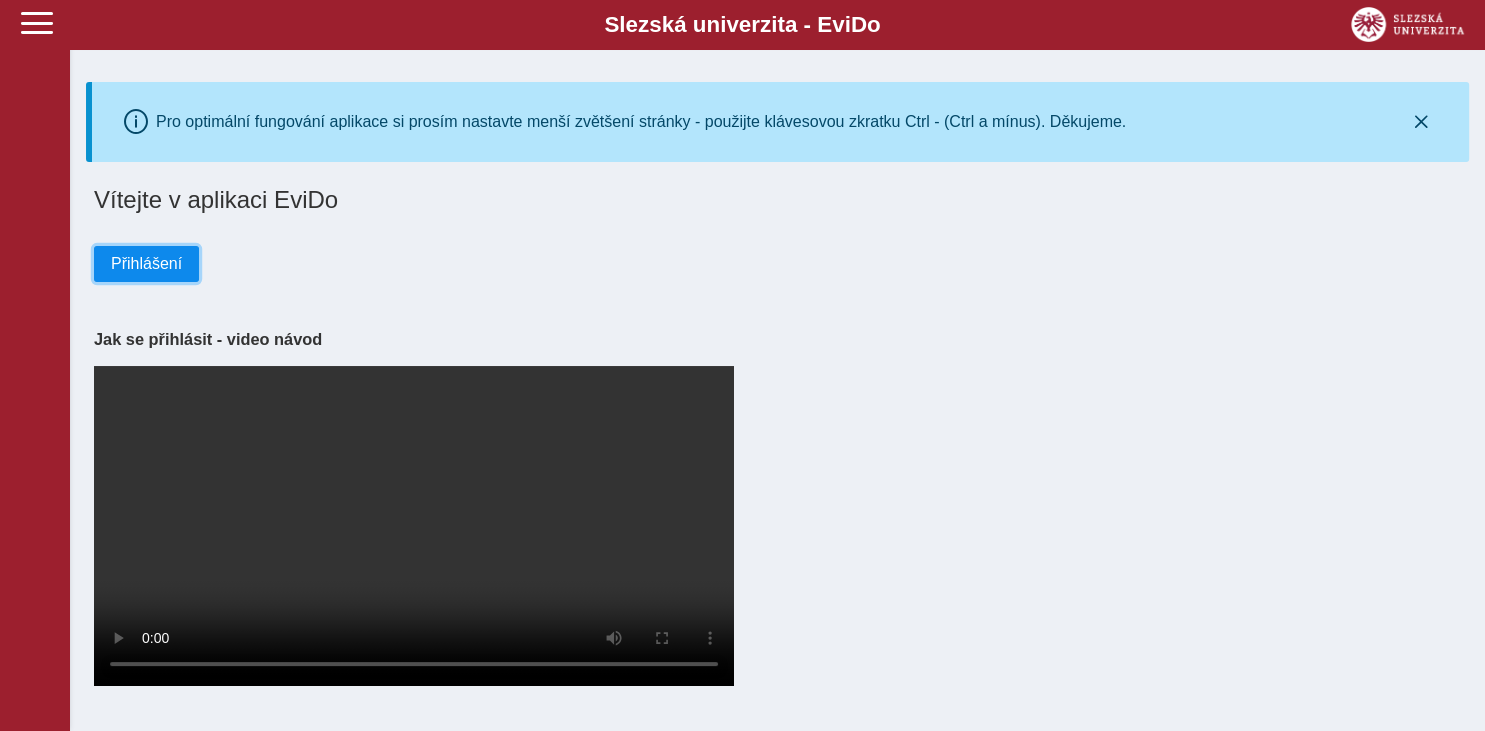 click on "Přihlášení" at bounding box center [146, 264] 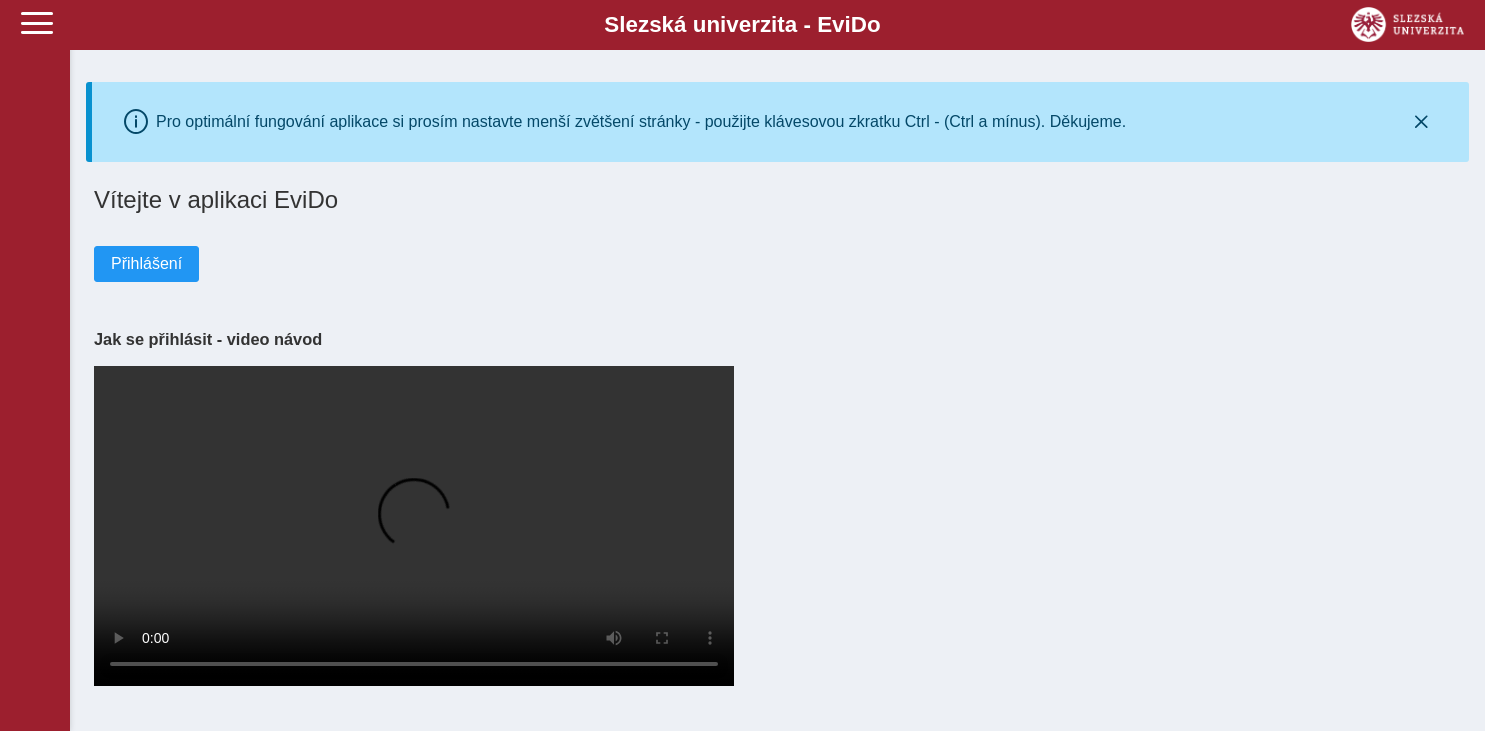 scroll, scrollTop: 0, scrollLeft: 0, axis: both 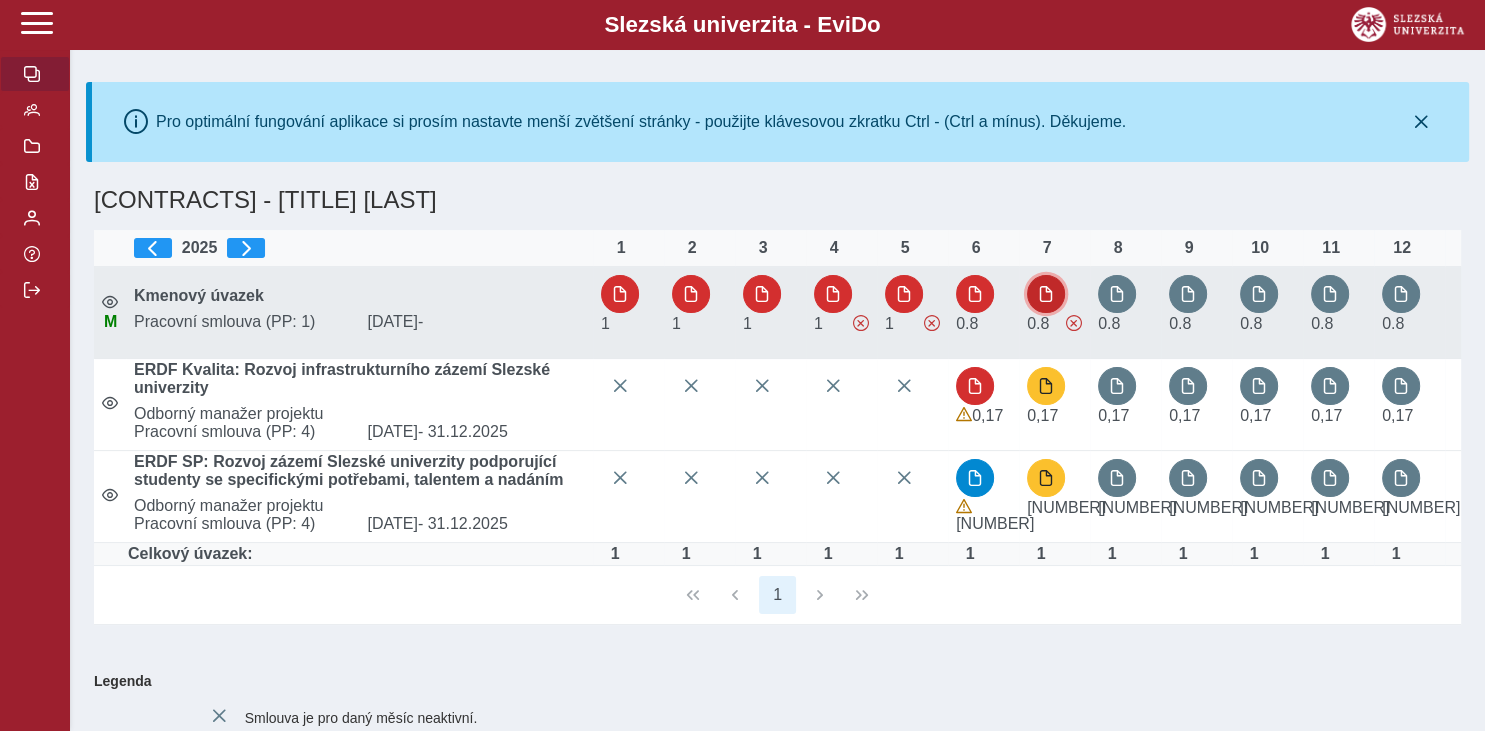 click at bounding box center [1046, 294] 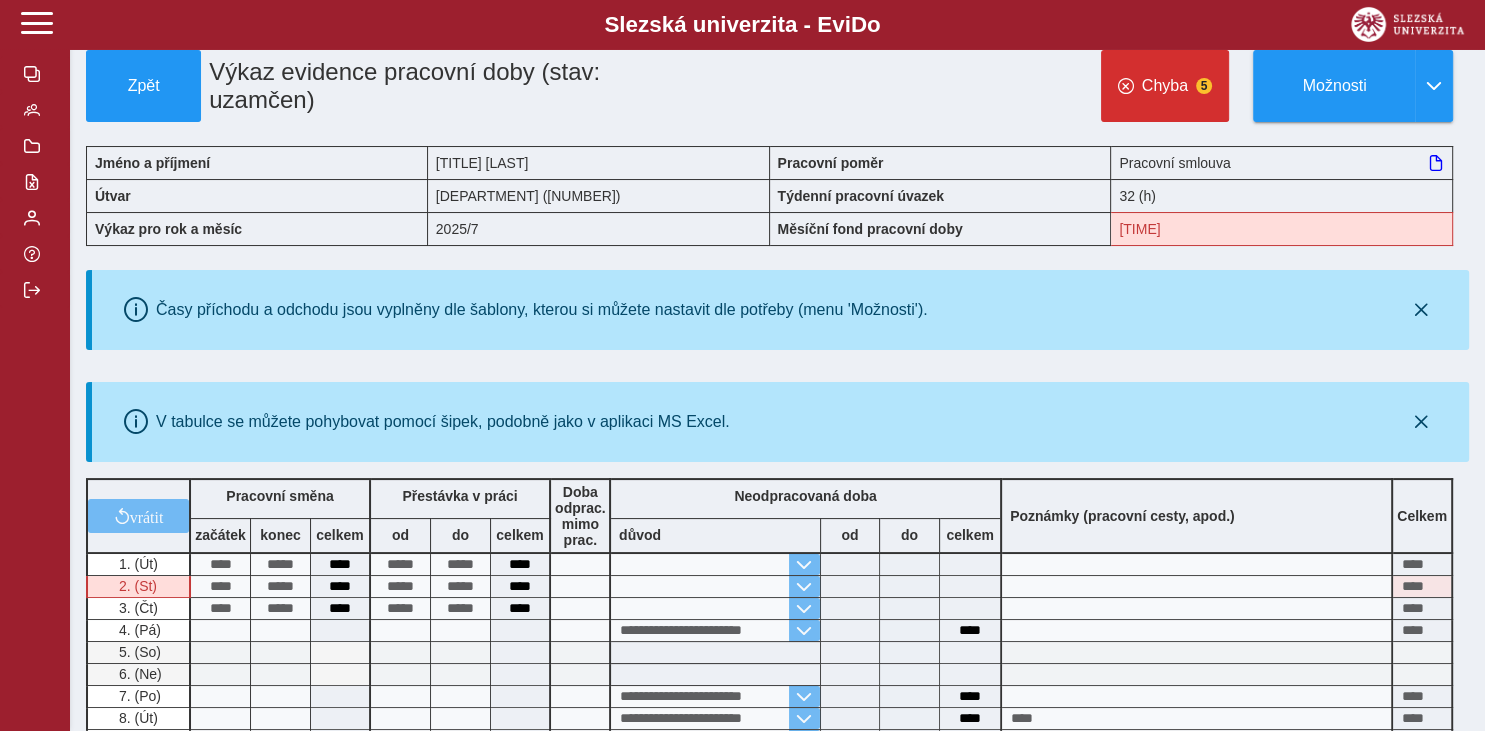 scroll, scrollTop: 0, scrollLeft: 0, axis: both 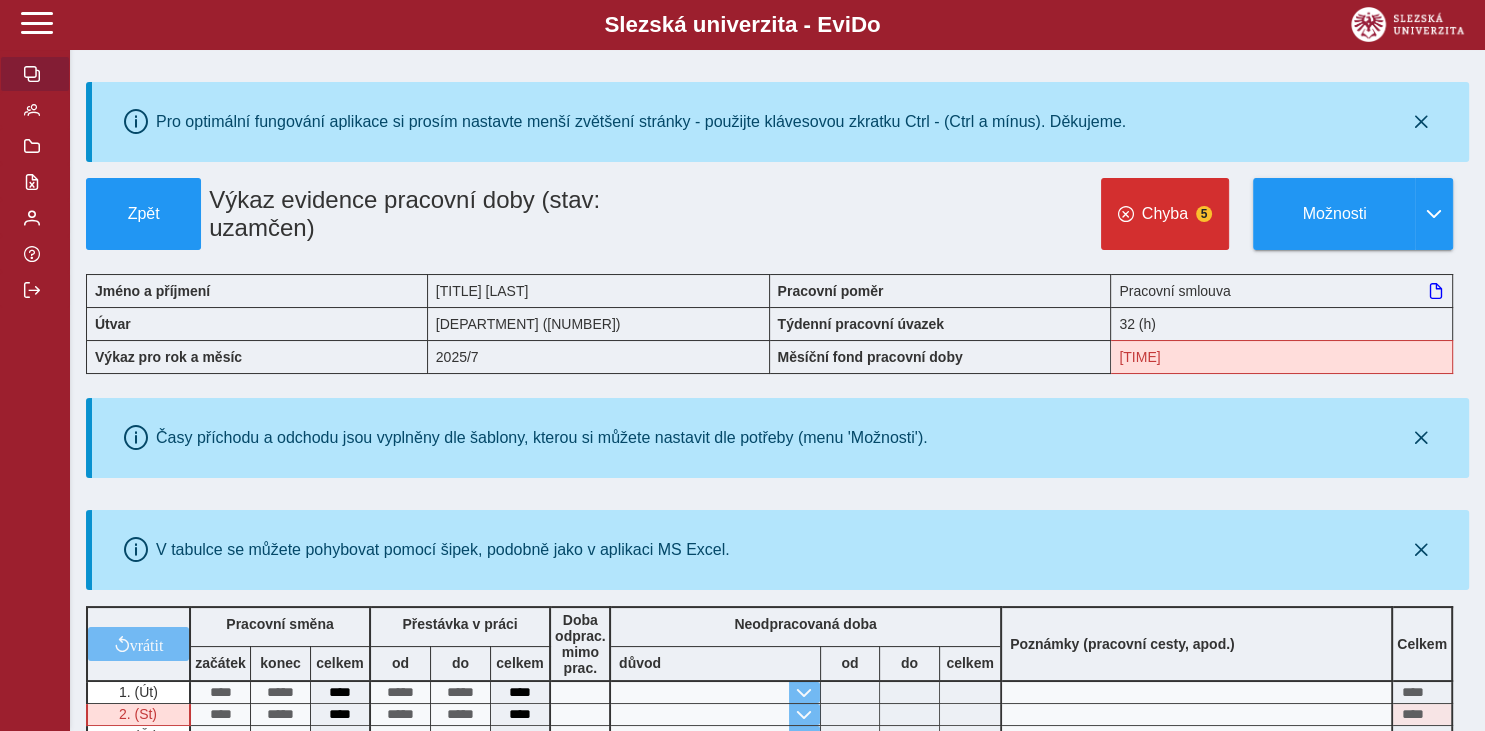 click at bounding box center [32, 74] 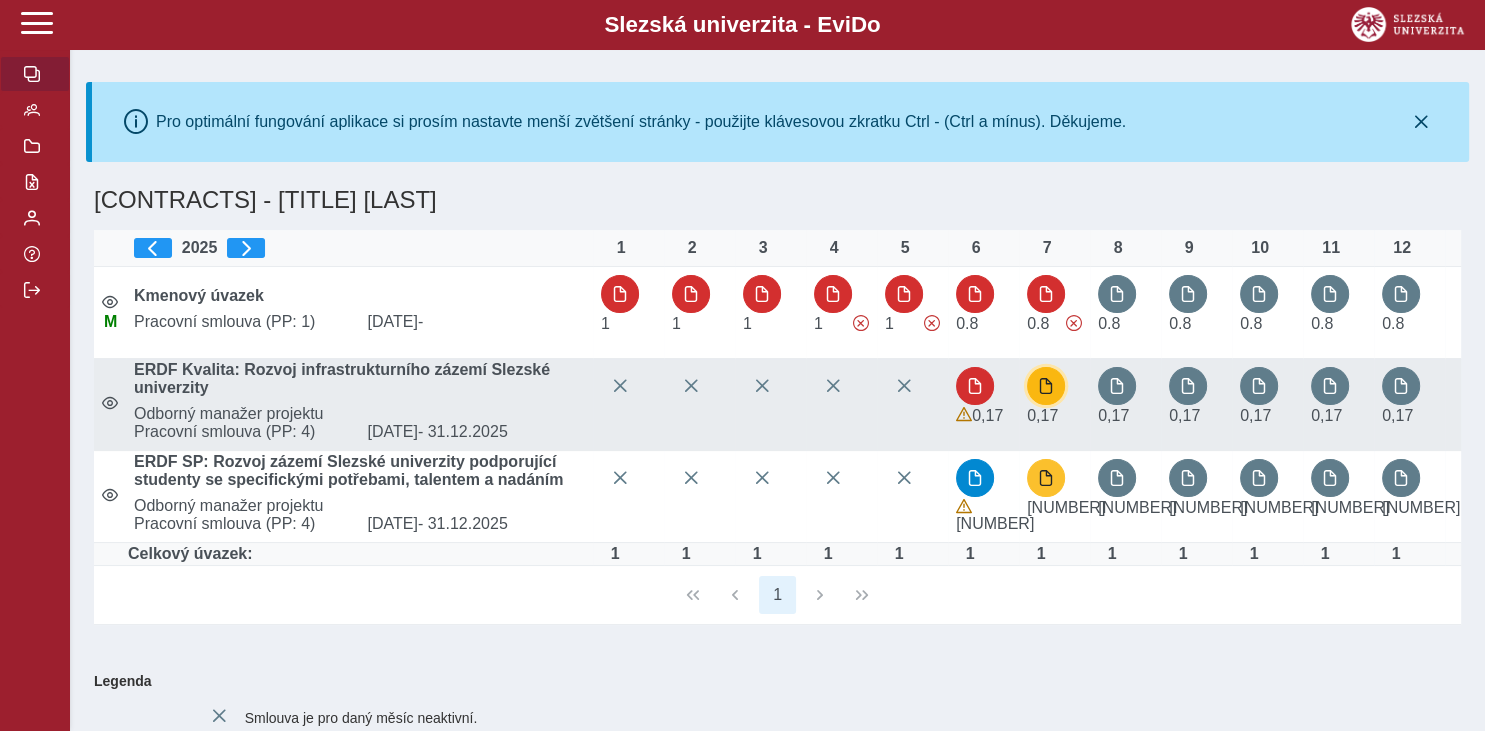 click at bounding box center (1046, 386) 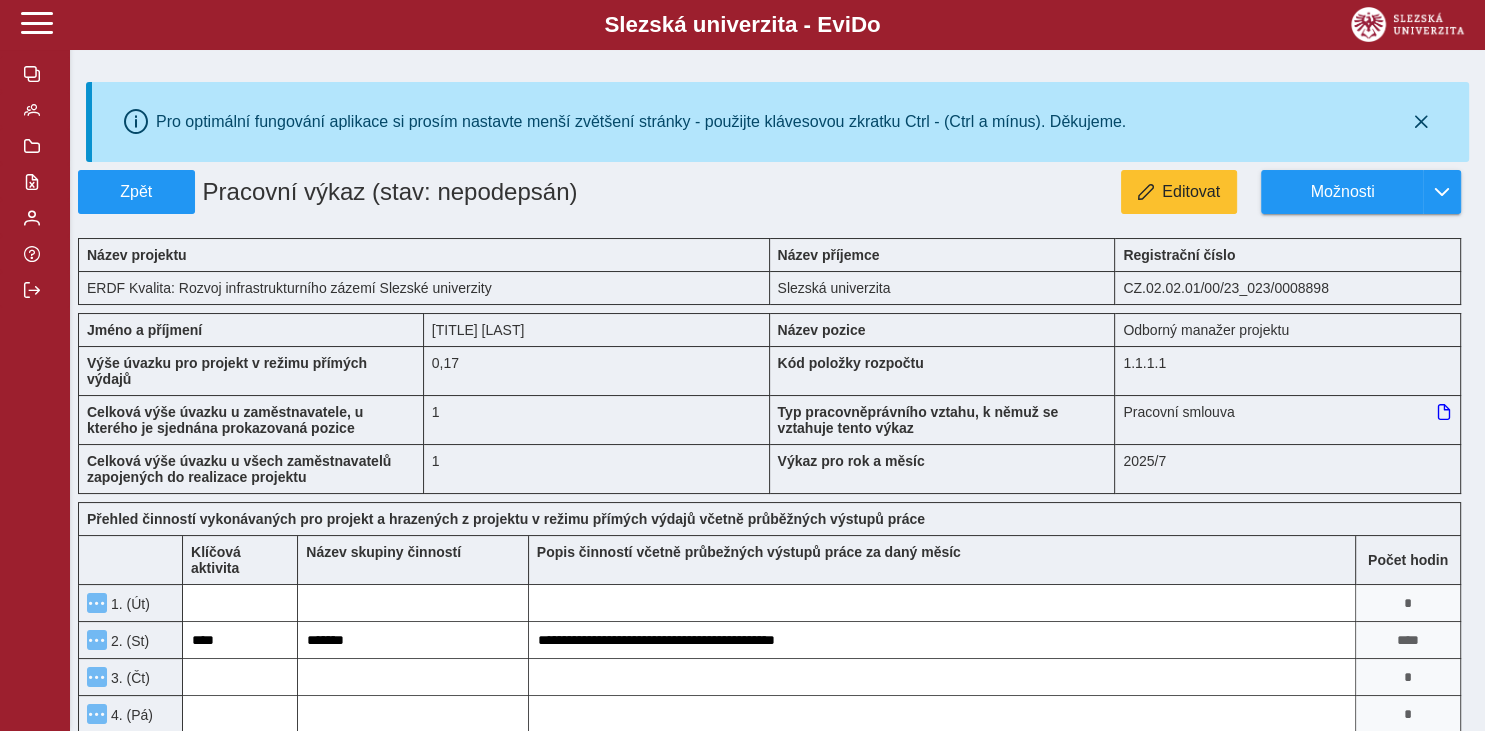 type 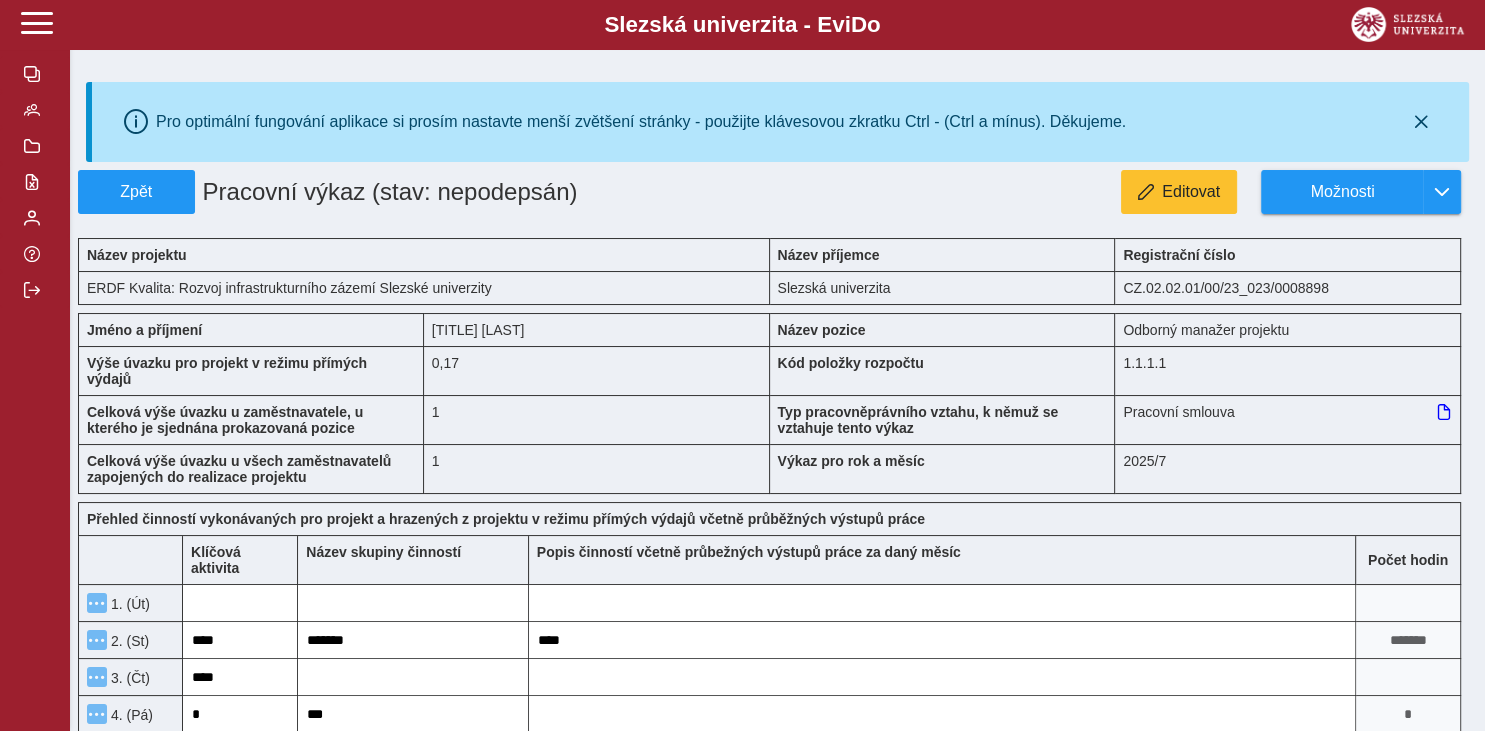 type 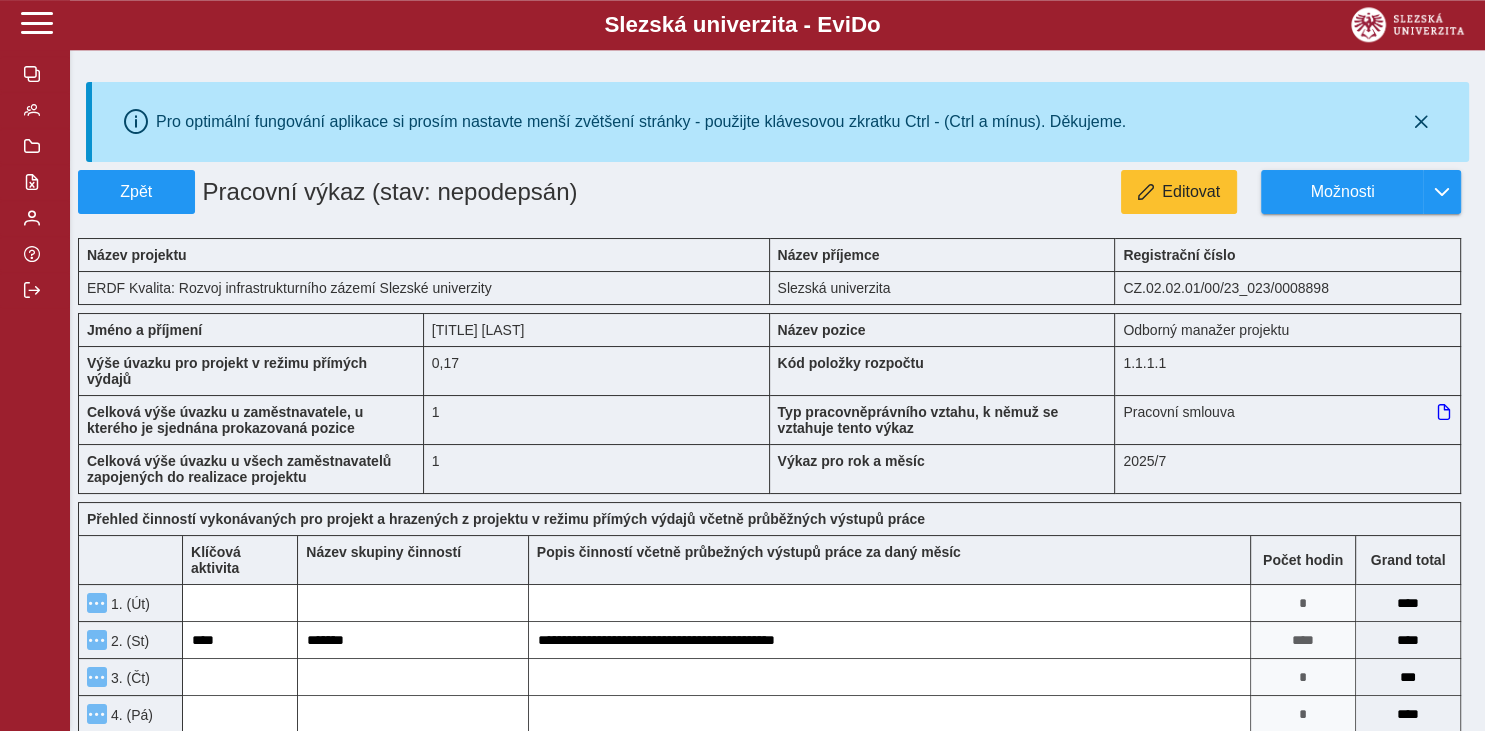 scroll, scrollTop: 0, scrollLeft: 0, axis: both 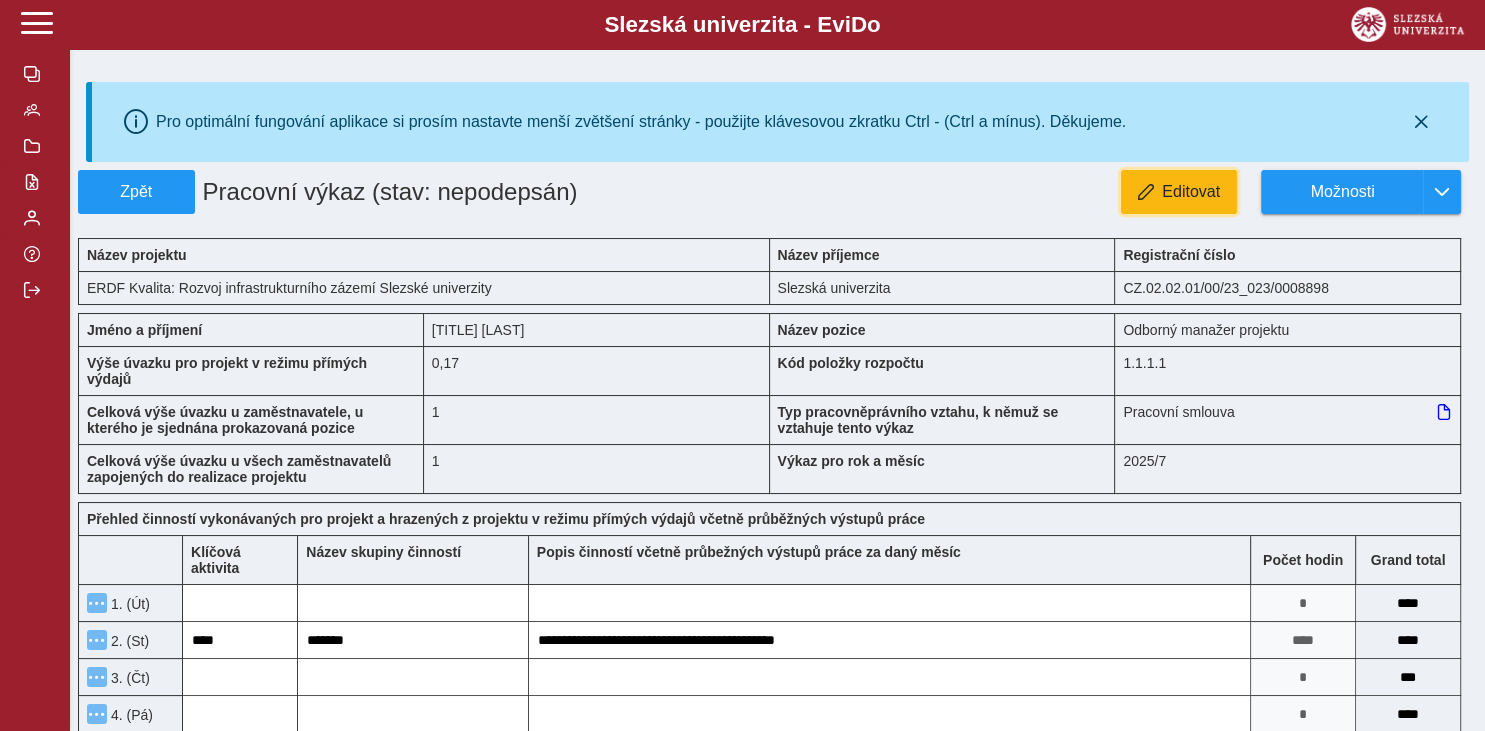 click on "Editovat" at bounding box center [1191, 192] 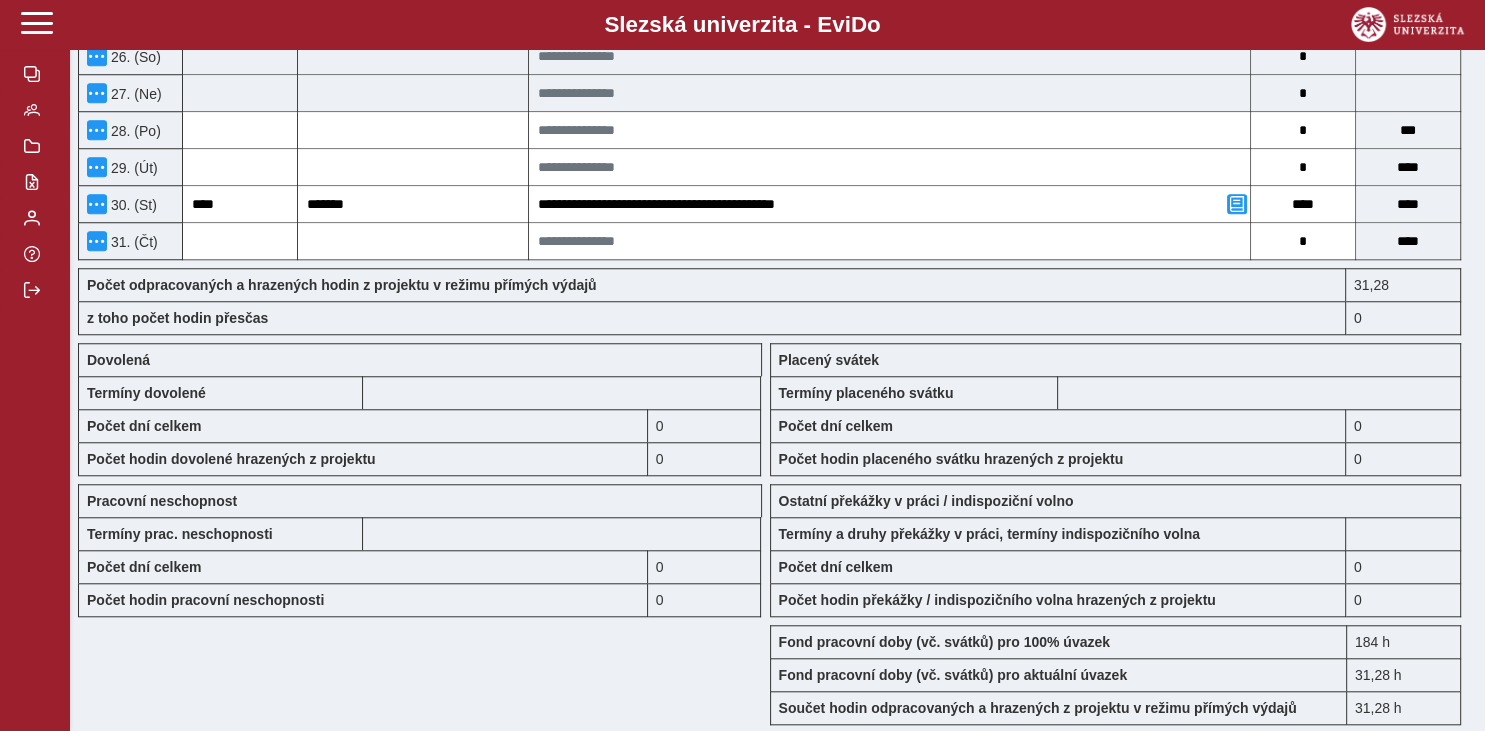 scroll, scrollTop: 1923, scrollLeft: 0, axis: vertical 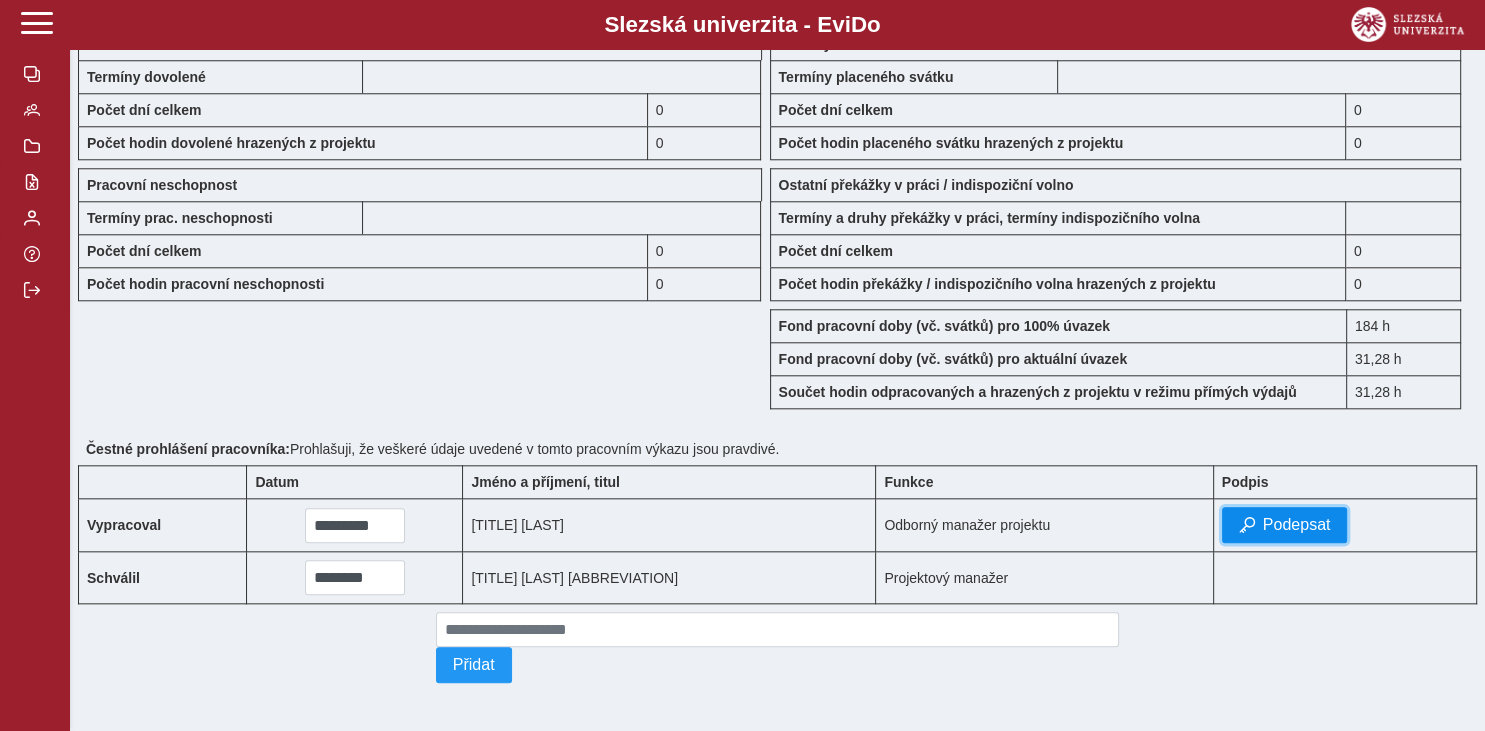 click on "Podepsat" at bounding box center [1297, 525] 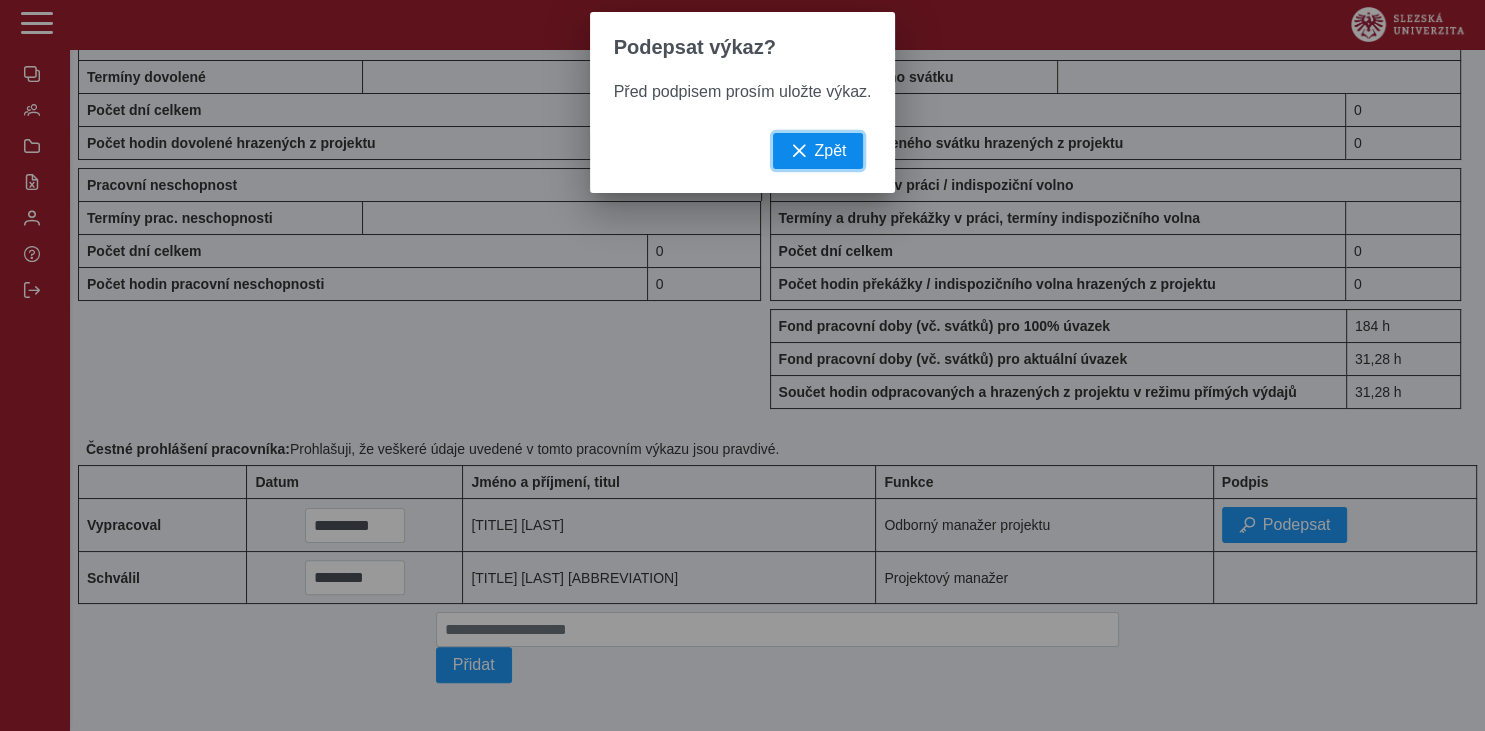 click on "Zpět" at bounding box center [830, 151] 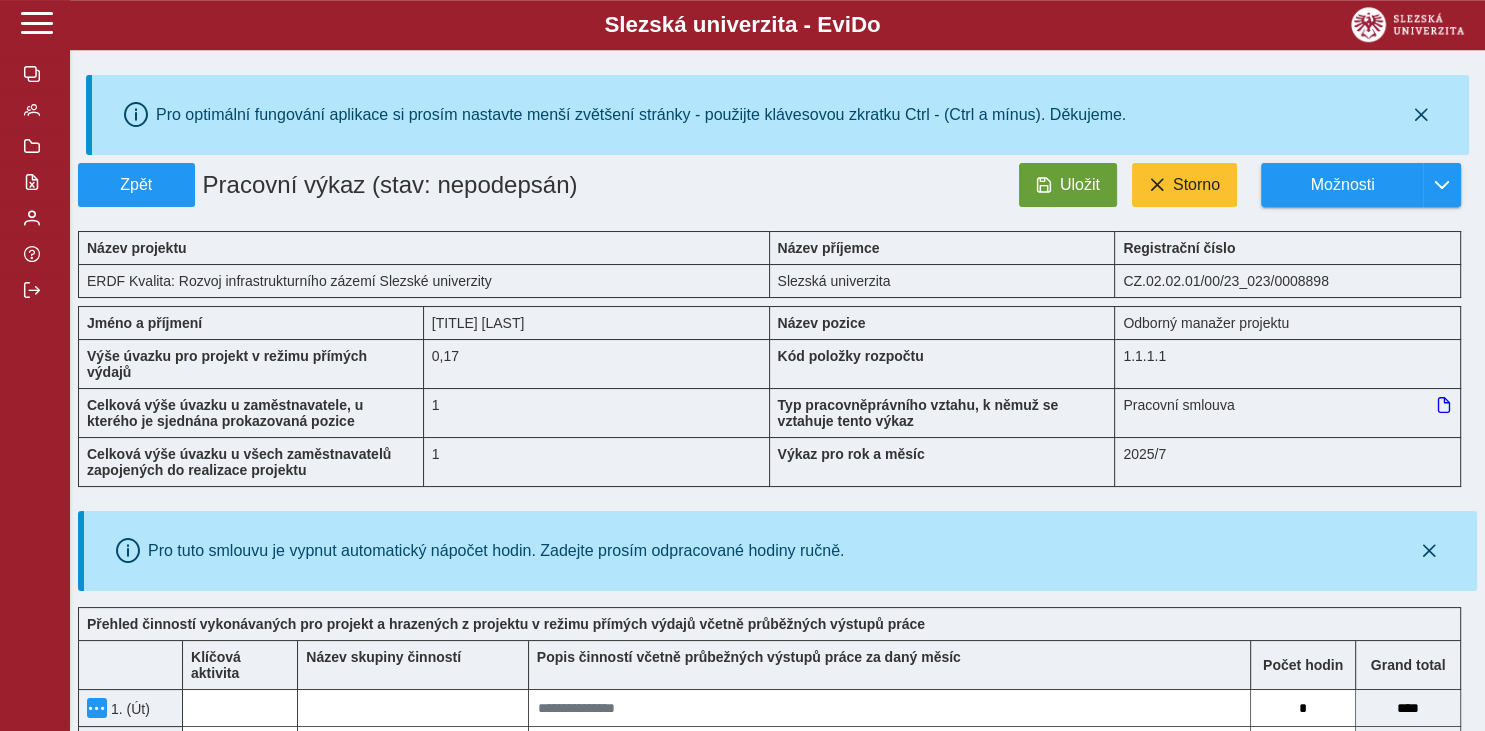 scroll, scrollTop: 0, scrollLeft: 0, axis: both 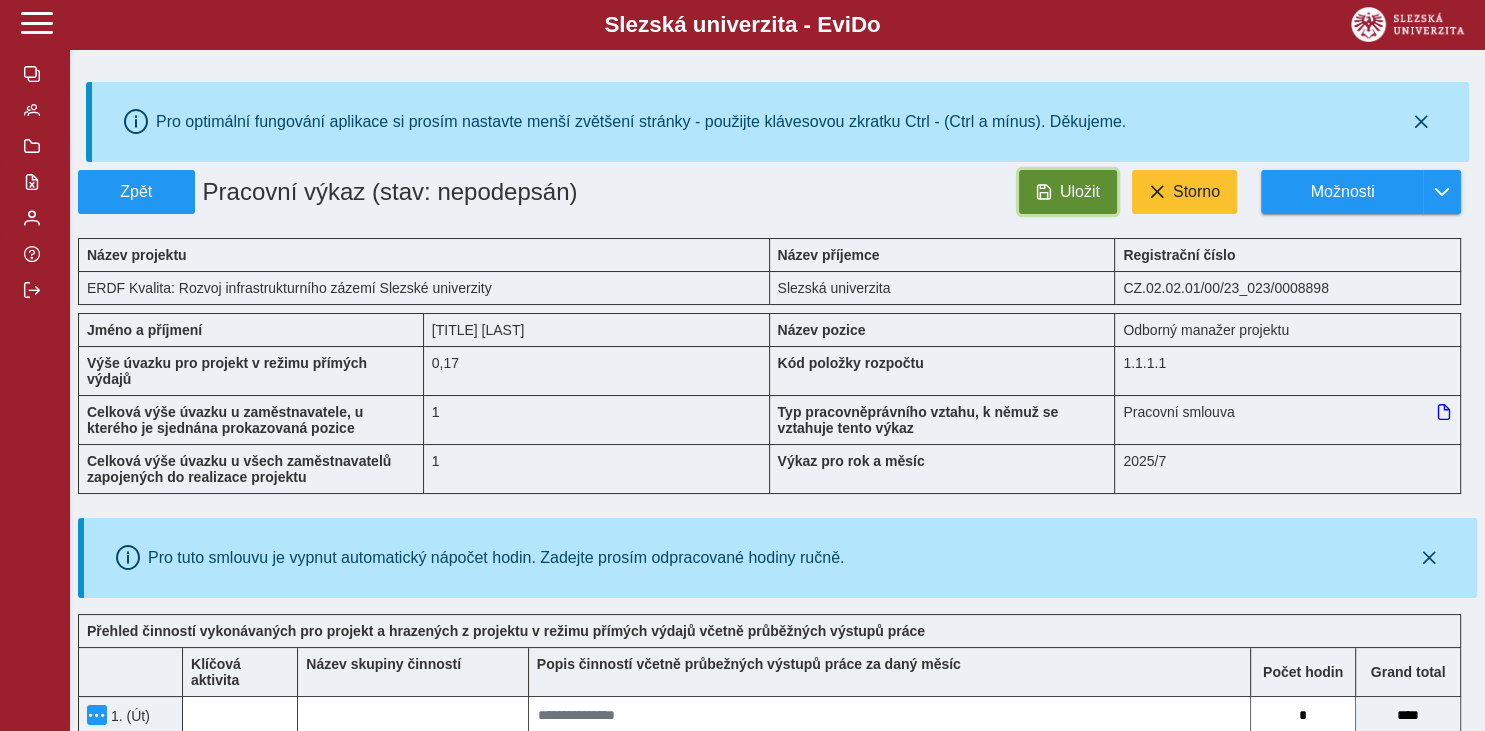 click on "Uložit" at bounding box center [1068, 192] 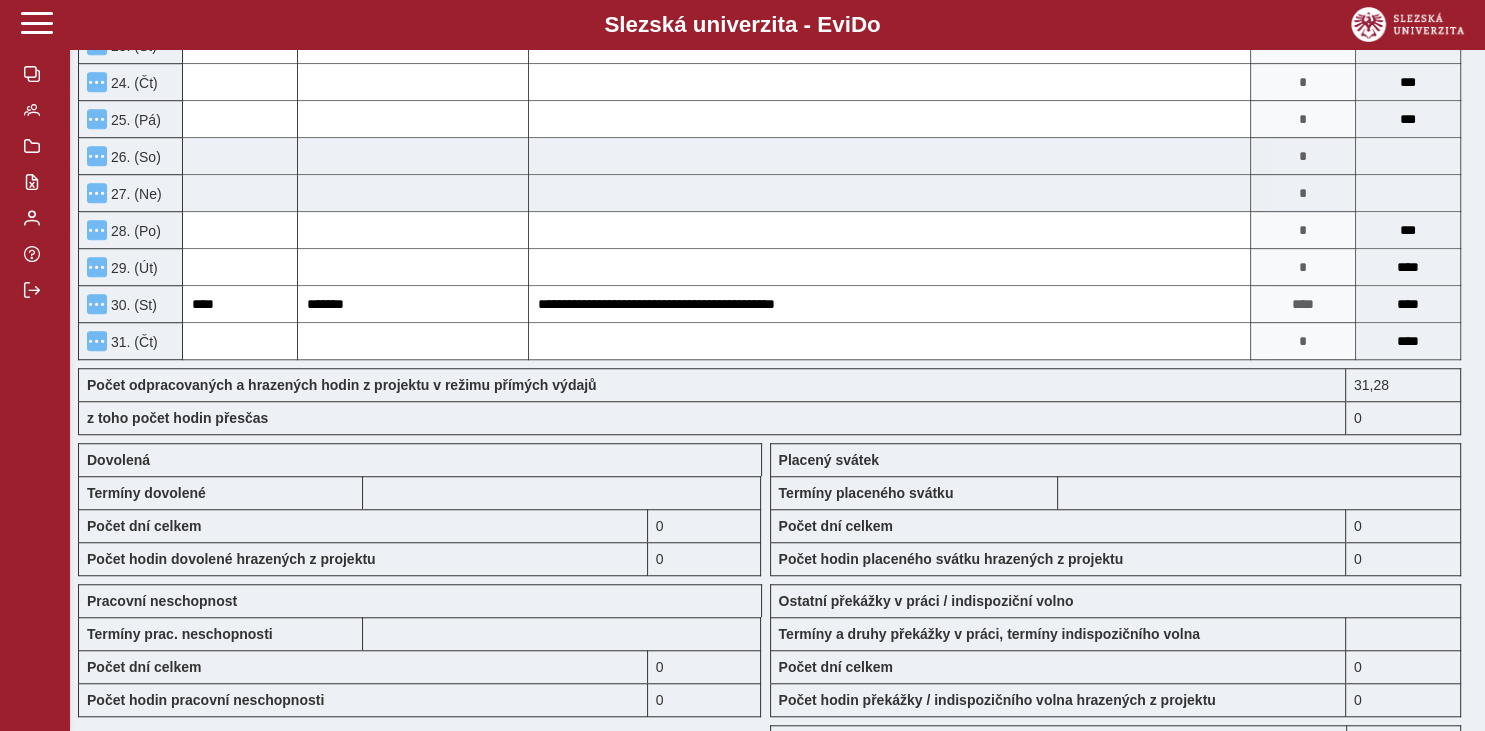 scroll, scrollTop: 1689, scrollLeft: 0, axis: vertical 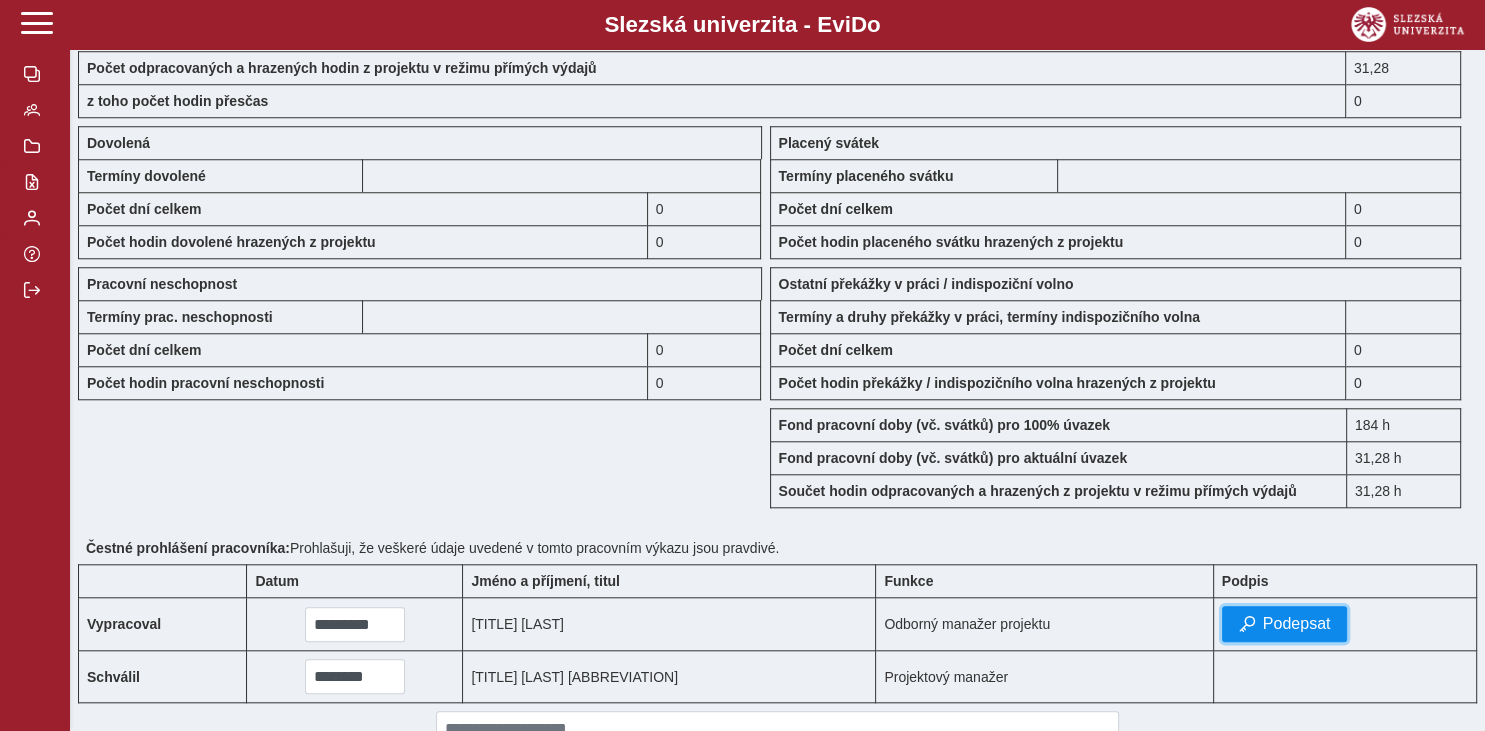 click on "Podepsat" at bounding box center [1297, 624] 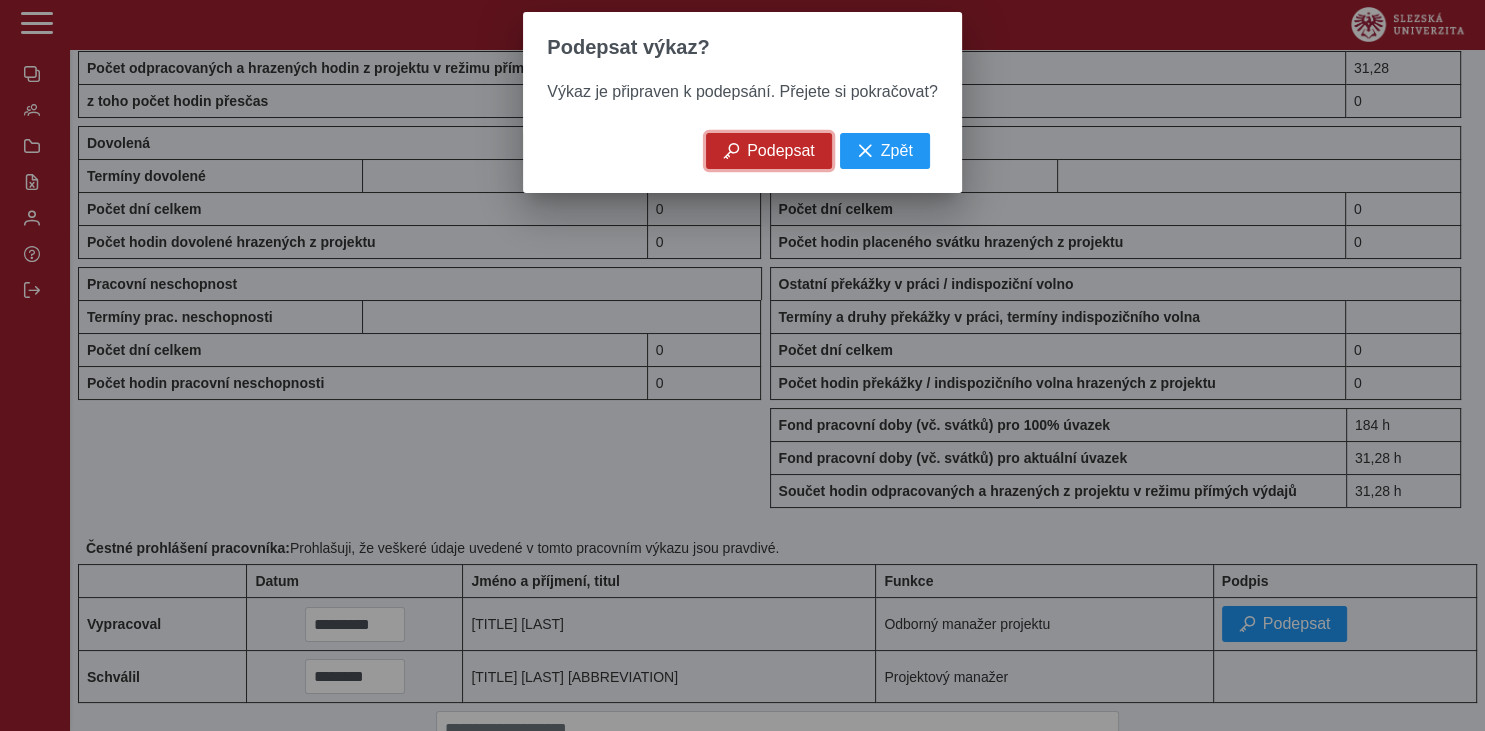 click on "Podepsat" at bounding box center (781, 151) 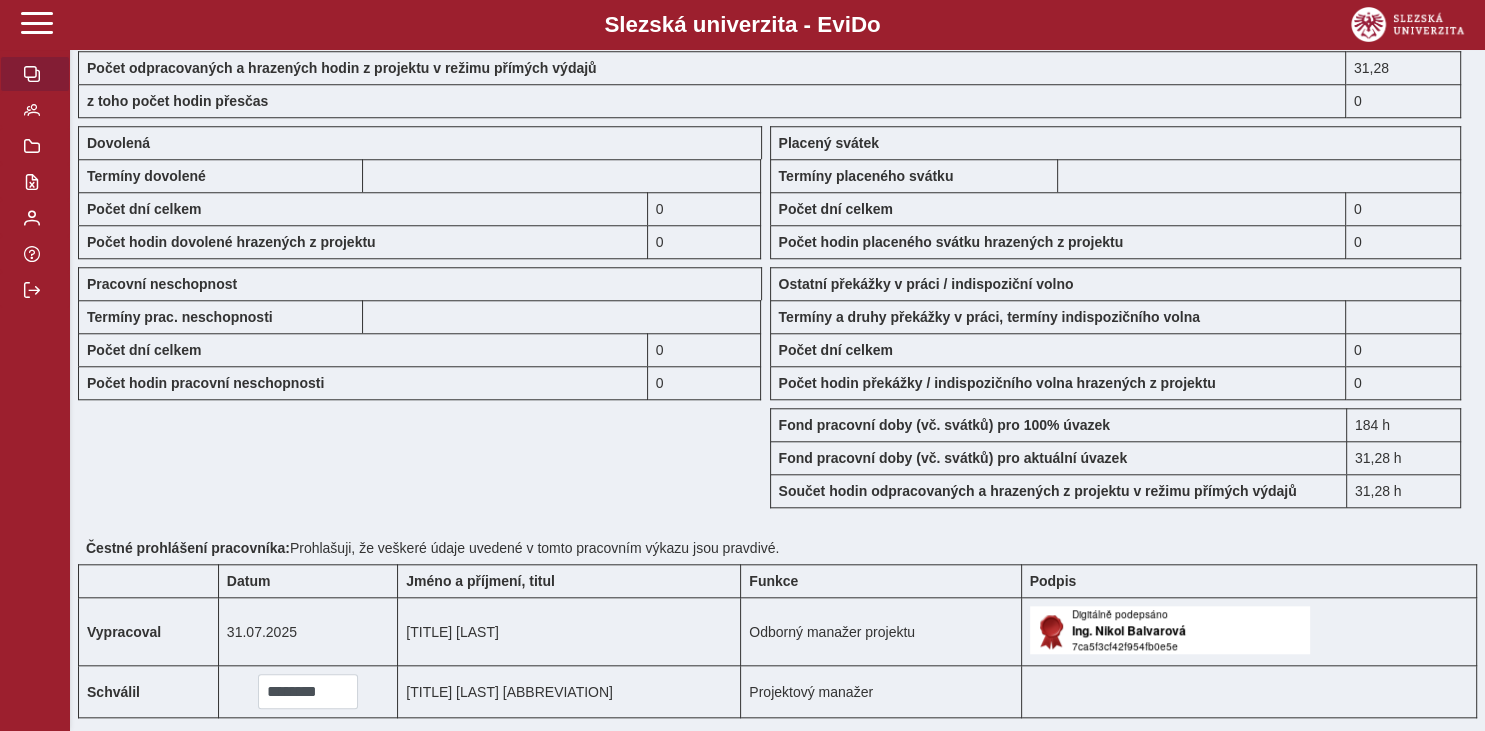 click at bounding box center [35, 74] 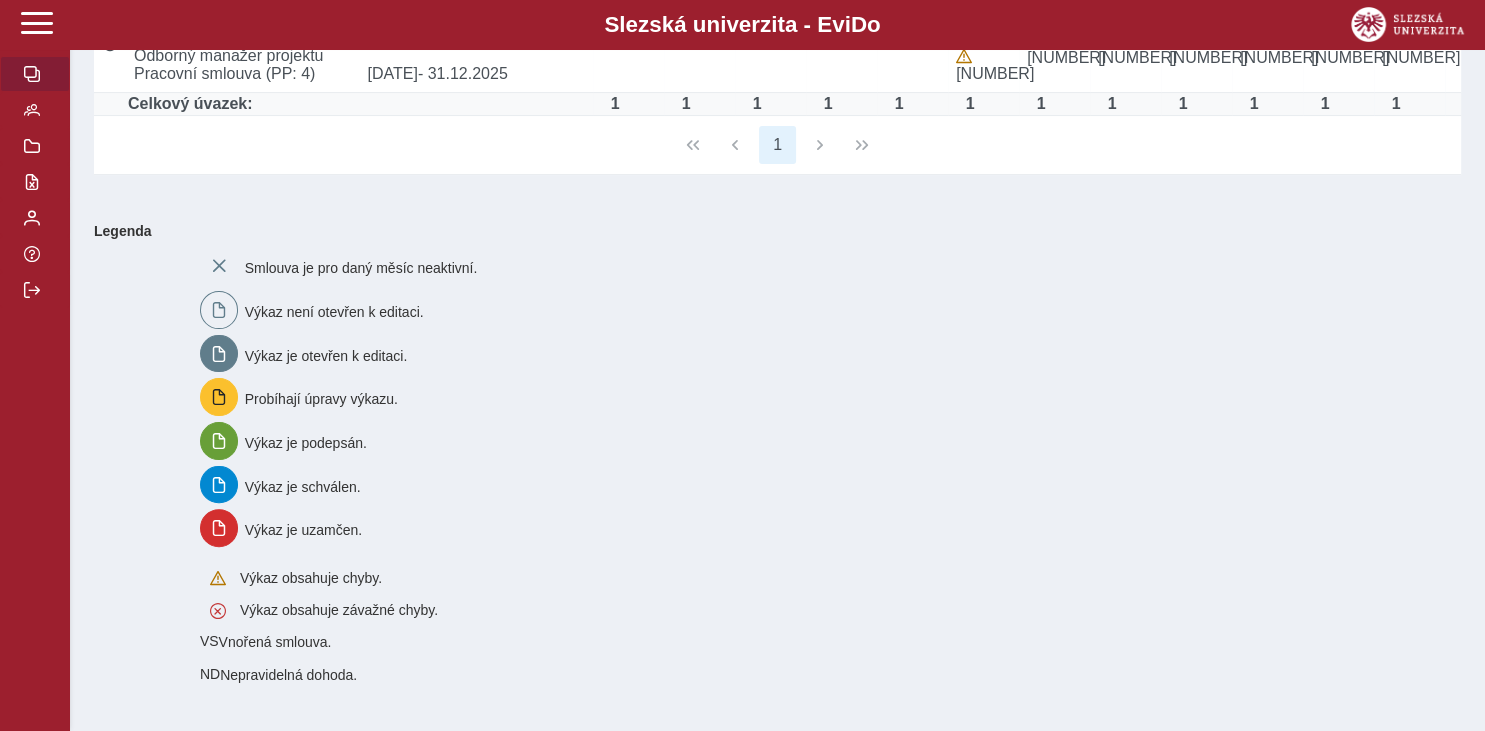 scroll, scrollTop: 0, scrollLeft: 0, axis: both 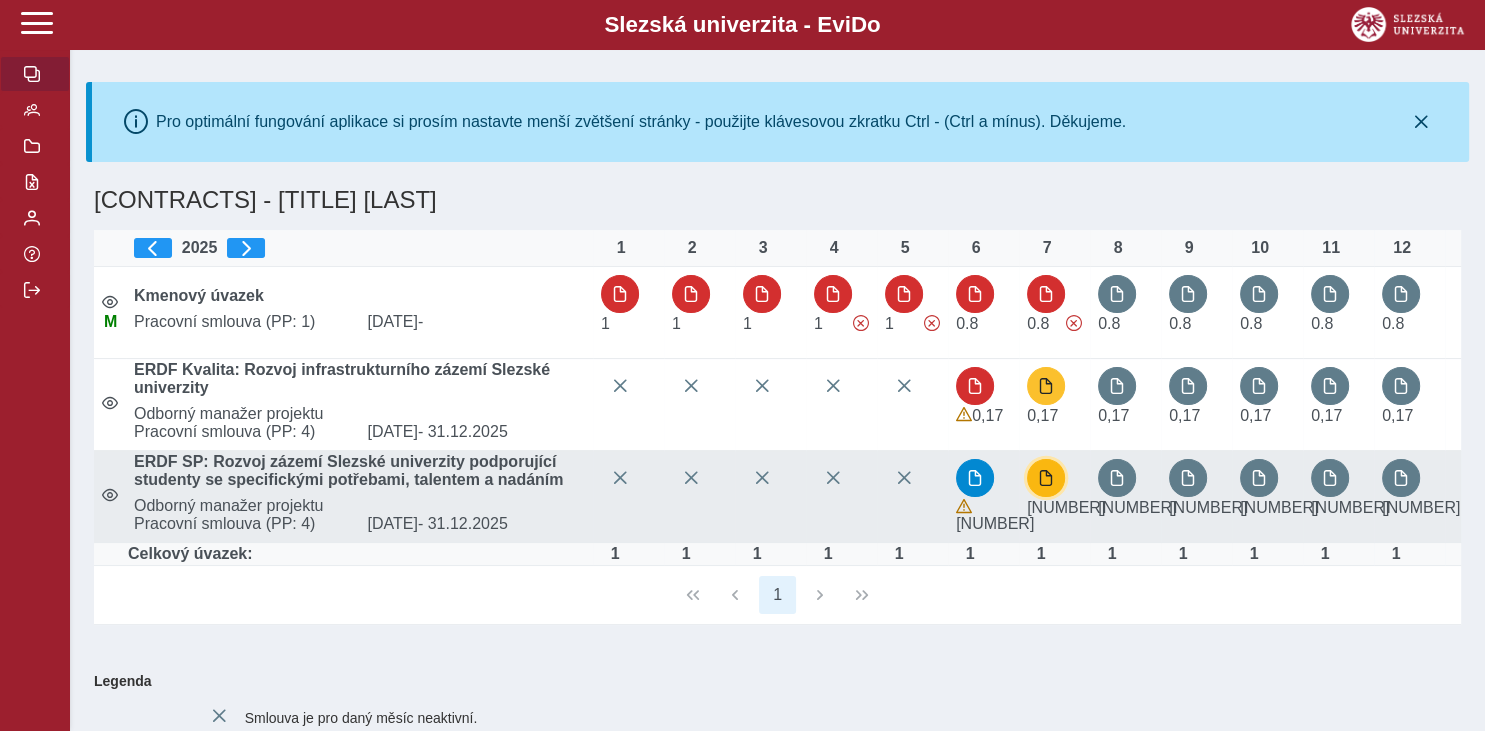 click at bounding box center [1046, 478] 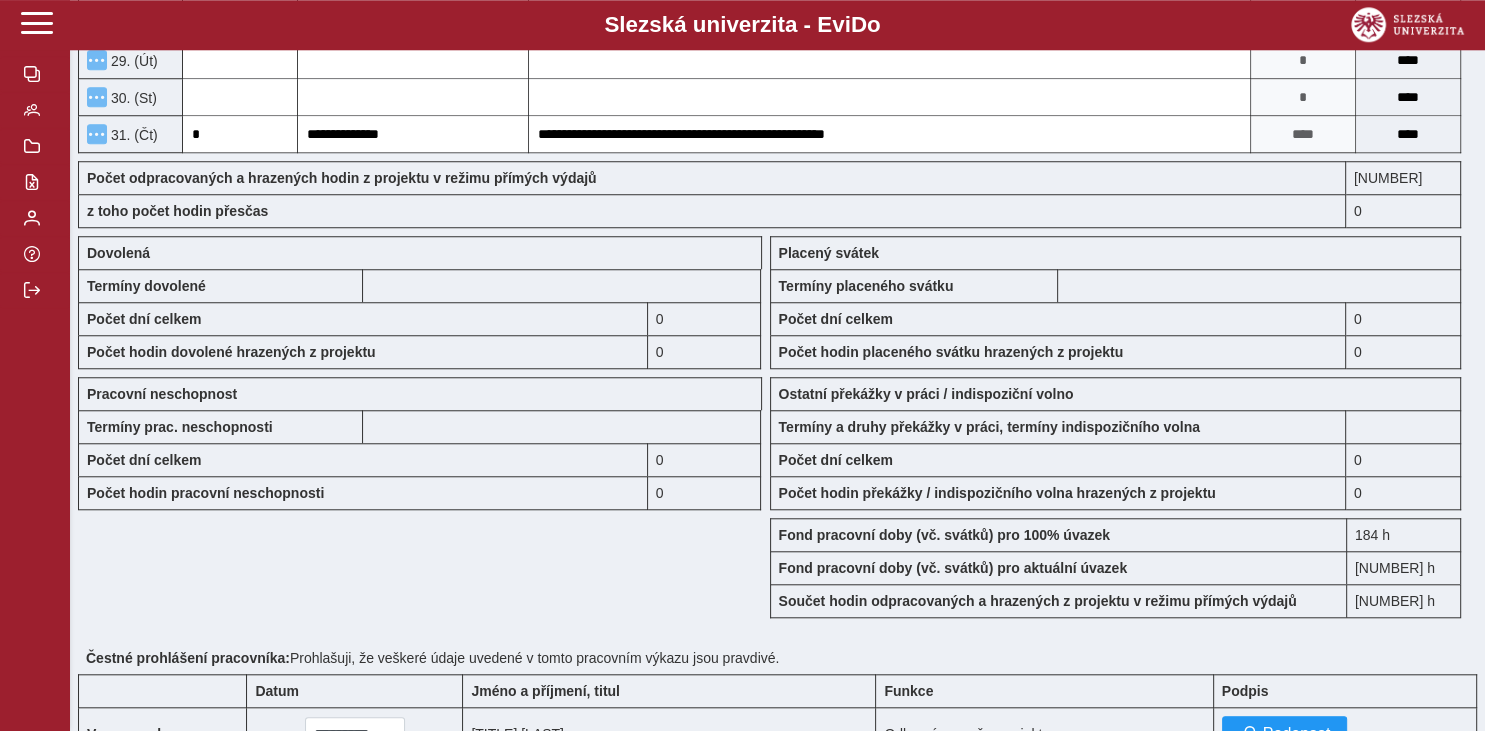 scroll, scrollTop: 1689, scrollLeft: 0, axis: vertical 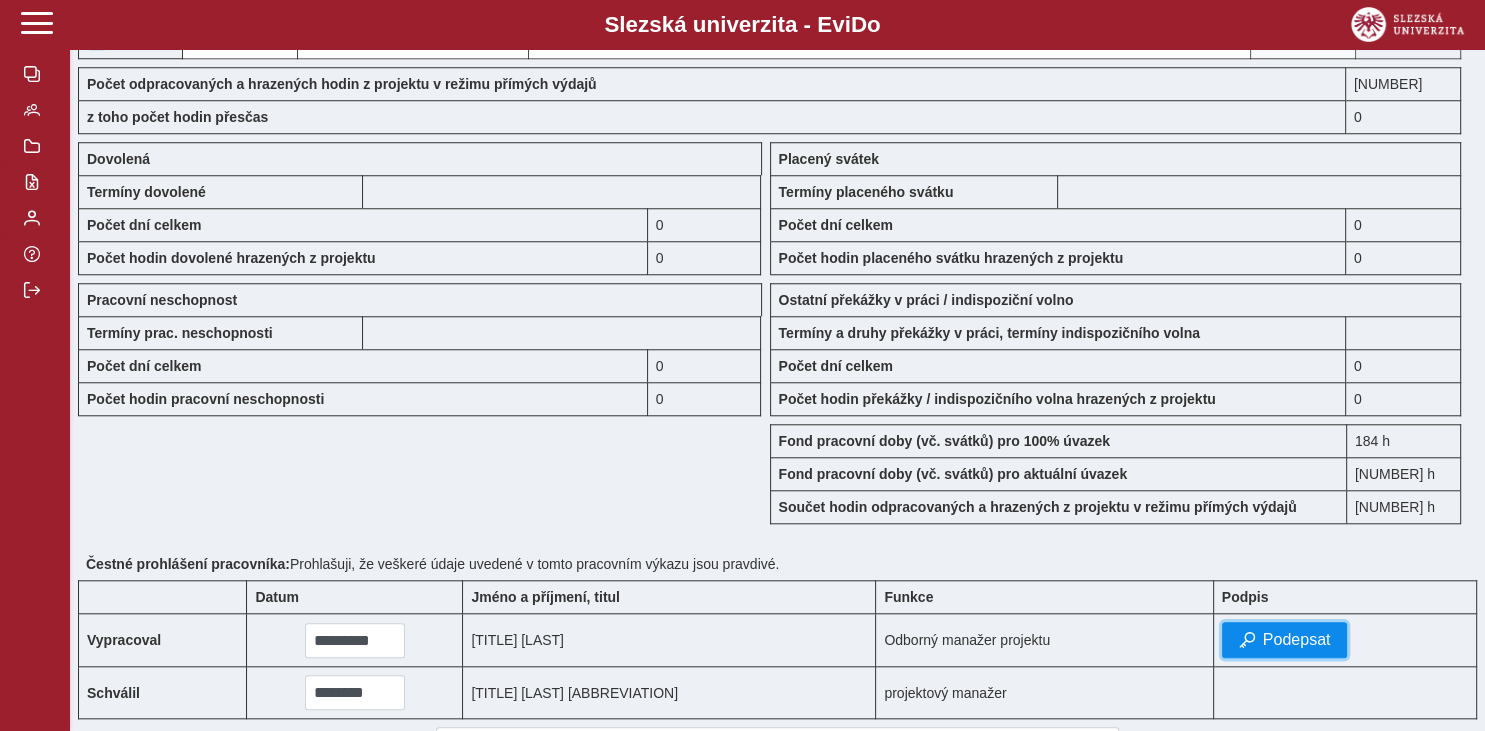 click on "Podepsat" at bounding box center (1297, 640) 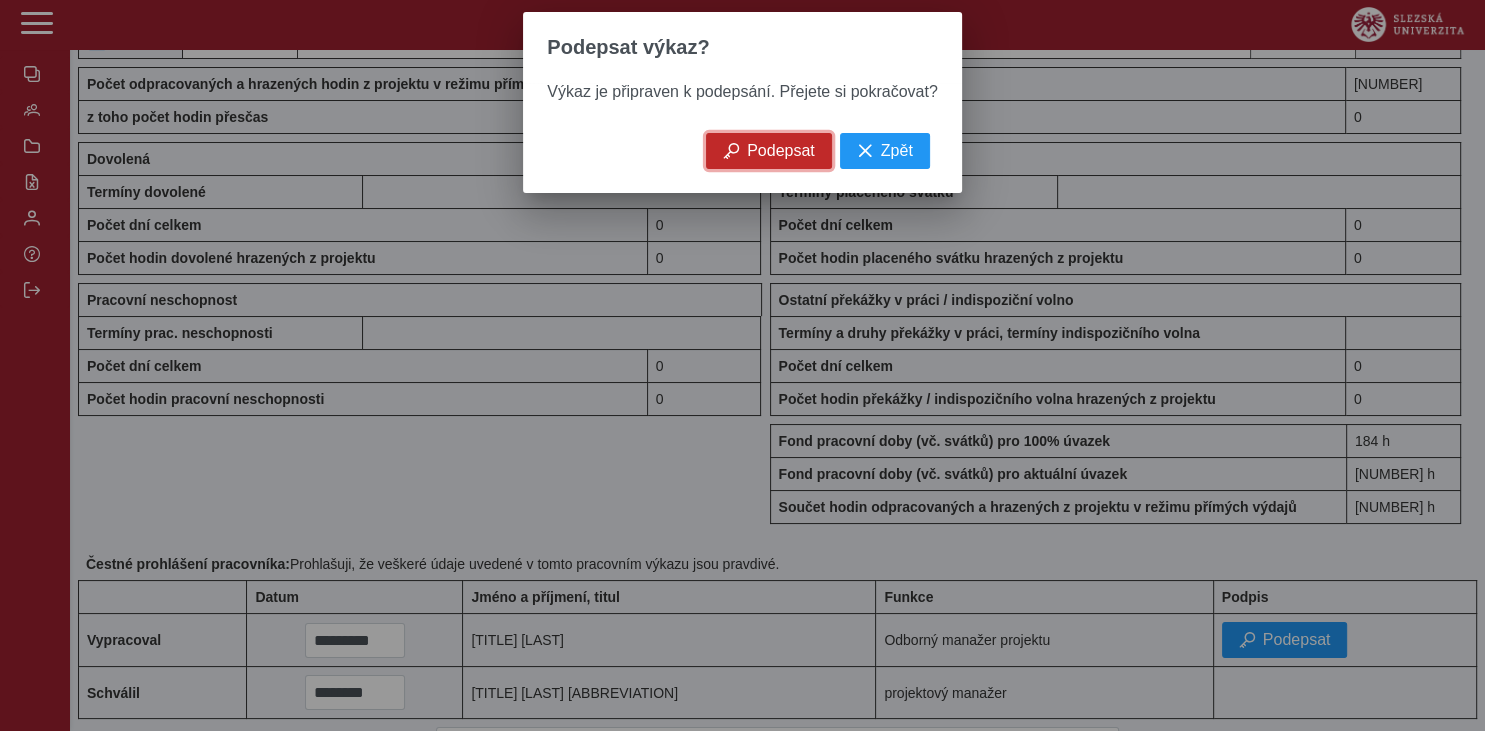 click on "Podepsat" at bounding box center [769, 151] 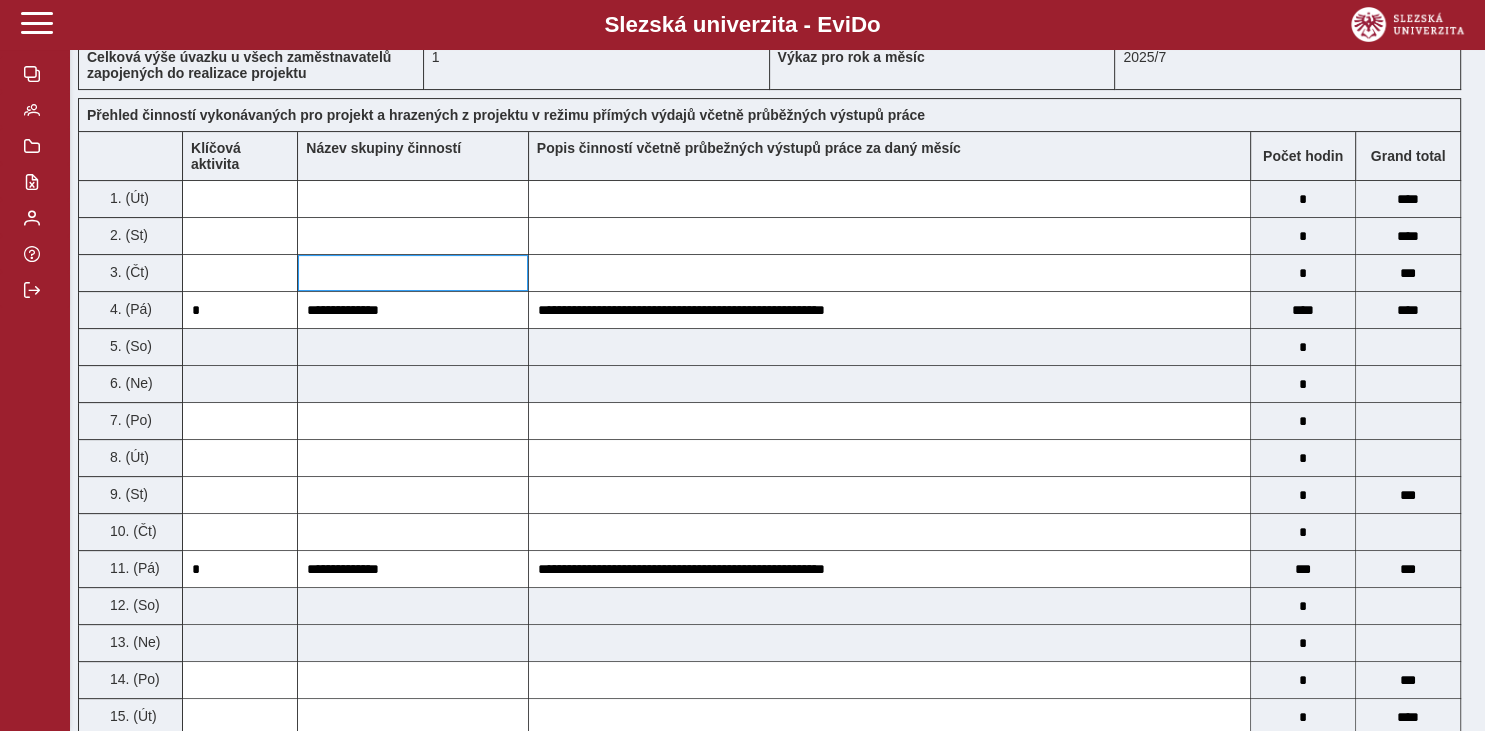 scroll, scrollTop: 0, scrollLeft: 0, axis: both 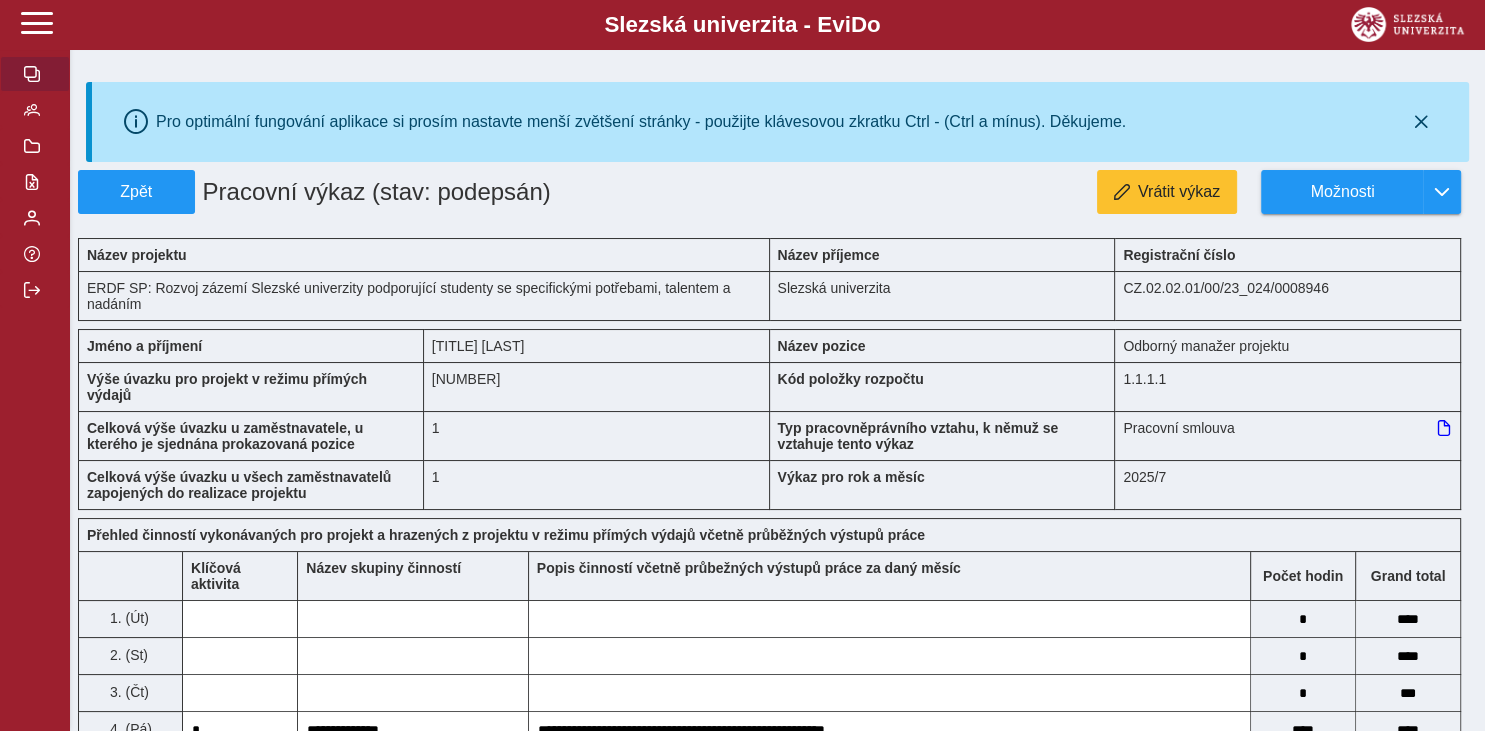 click at bounding box center (32, 74) 